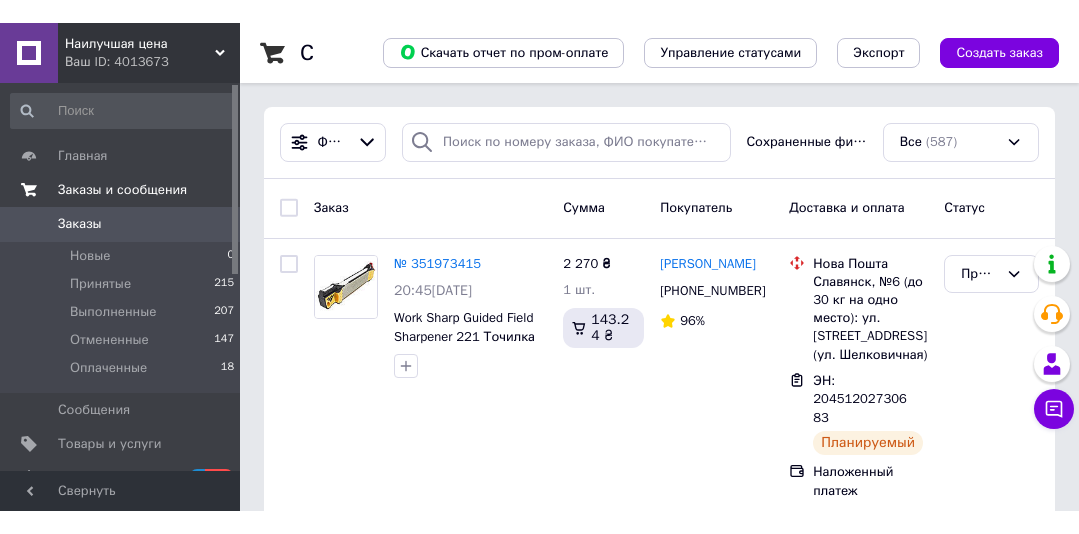 scroll, scrollTop: 0, scrollLeft: 0, axis: both 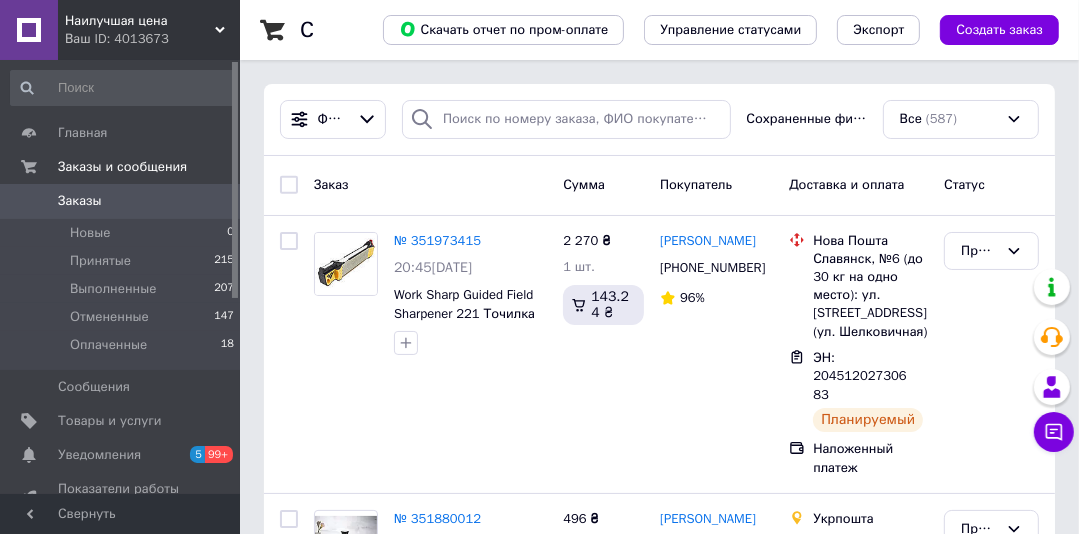 click on "Заказы" at bounding box center (80, 201) 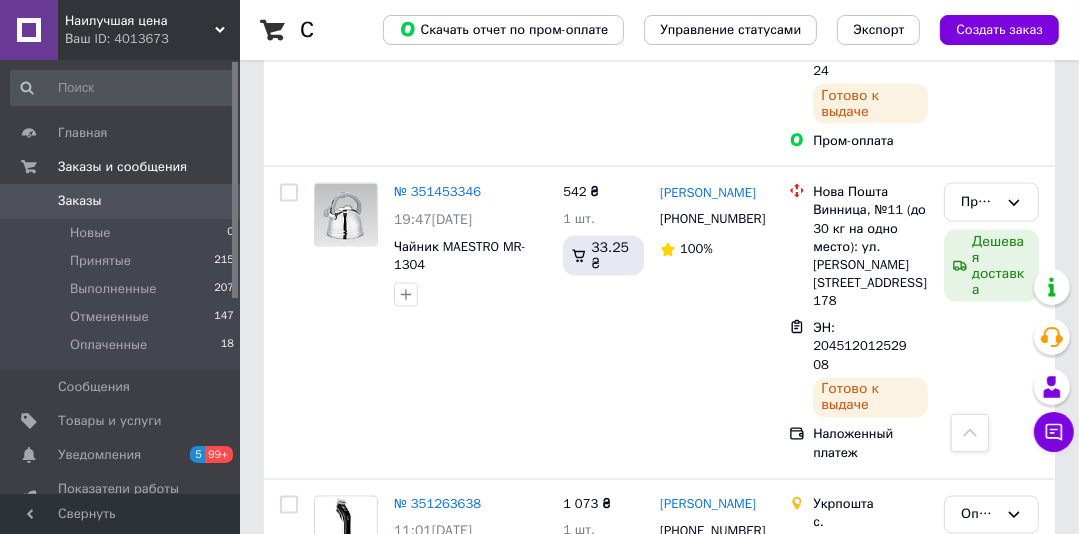 scroll, scrollTop: 2449, scrollLeft: 0, axis: vertical 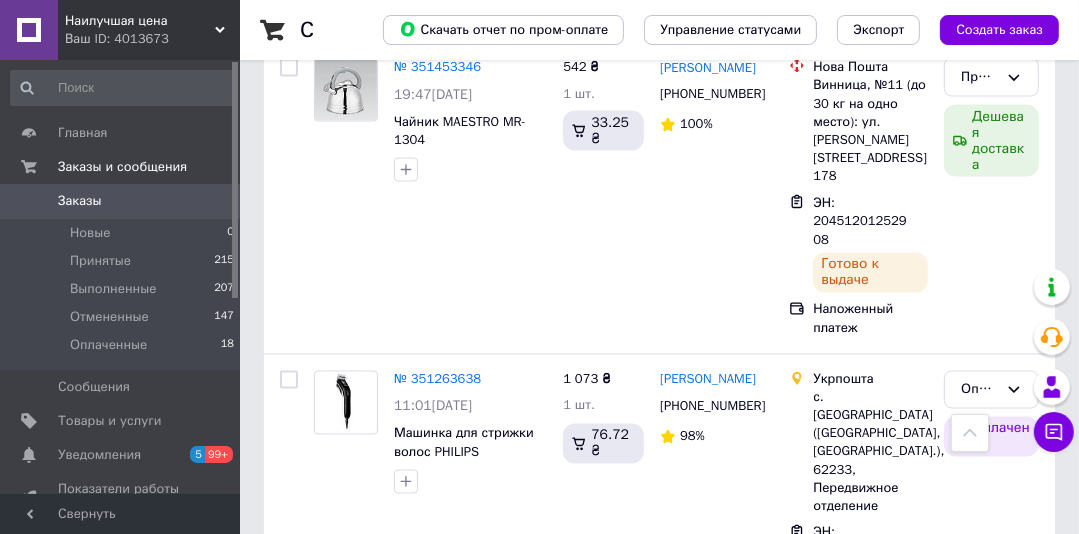 click on "Наилучшая цена" at bounding box center (140, 21) 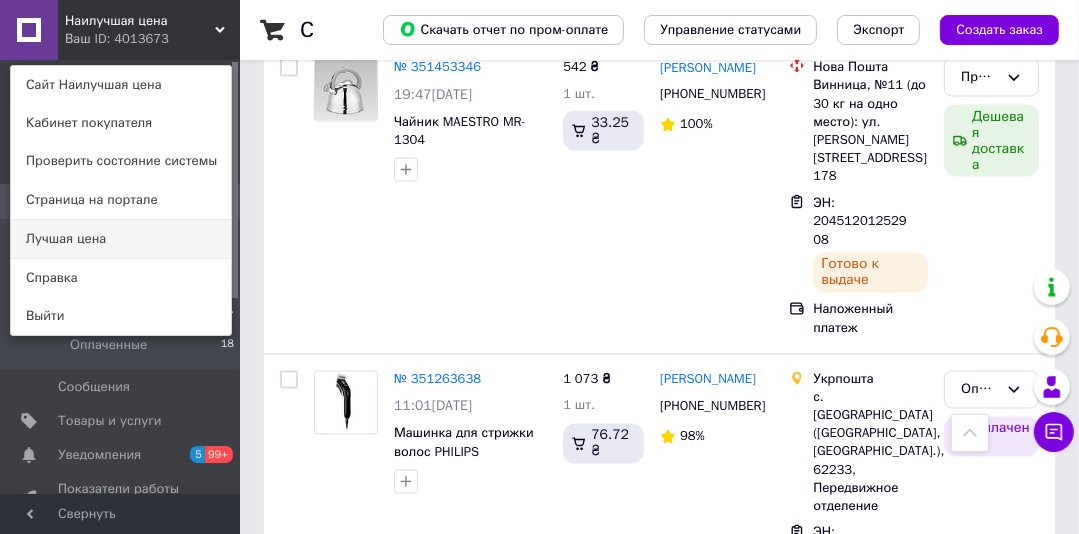 click on "Лучшая цена" at bounding box center [121, 239] 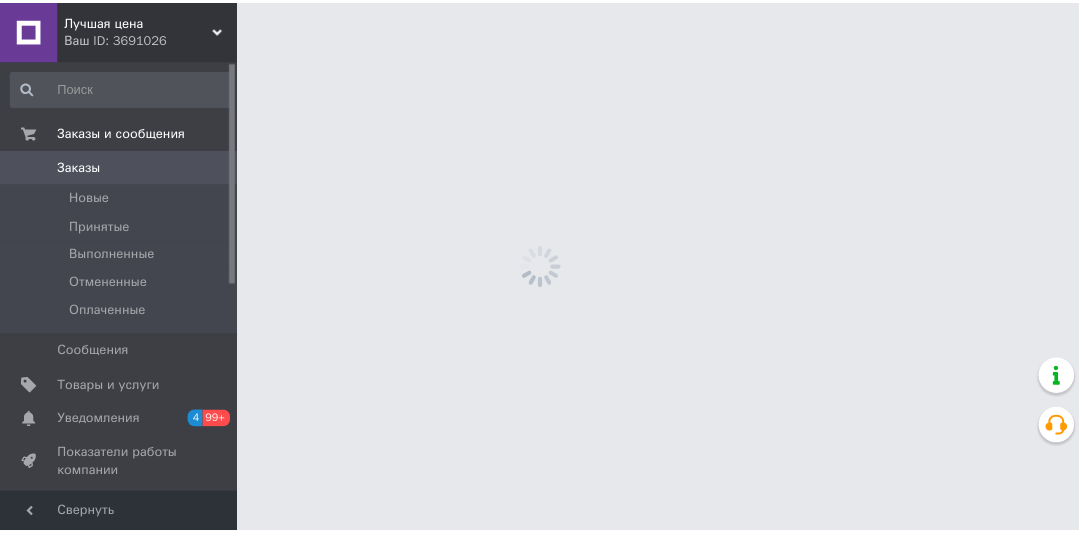 scroll, scrollTop: 0, scrollLeft: 0, axis: both 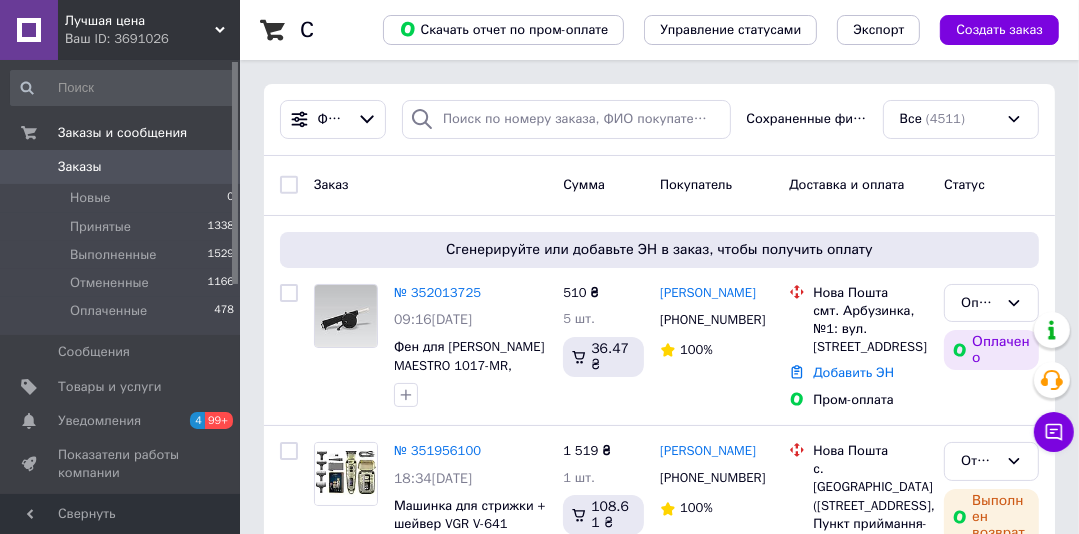 click on "Заказы" at bounding box center (80, 167) 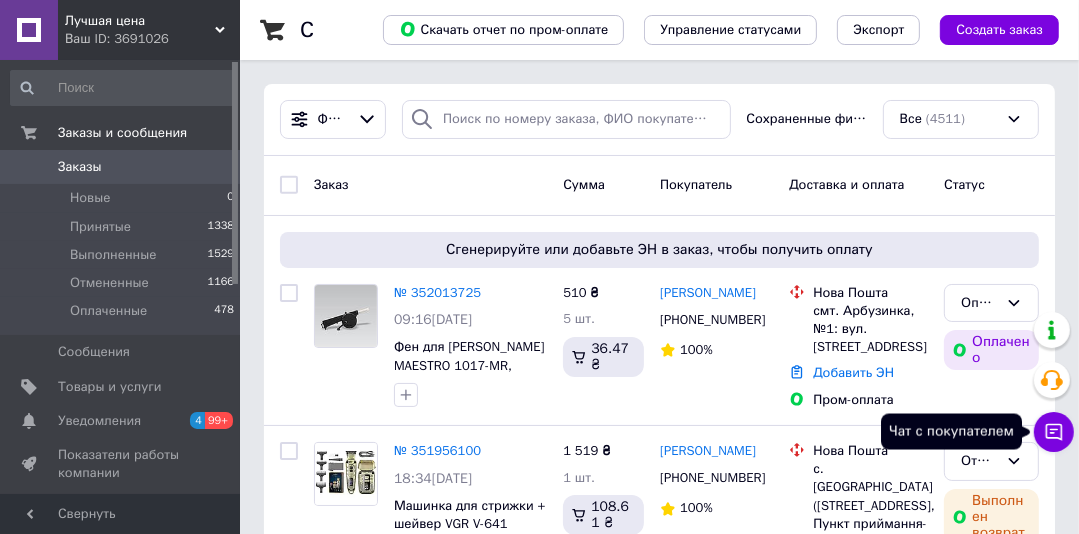 click on "Чат с покупателем" at bounding box center (1054, 432) 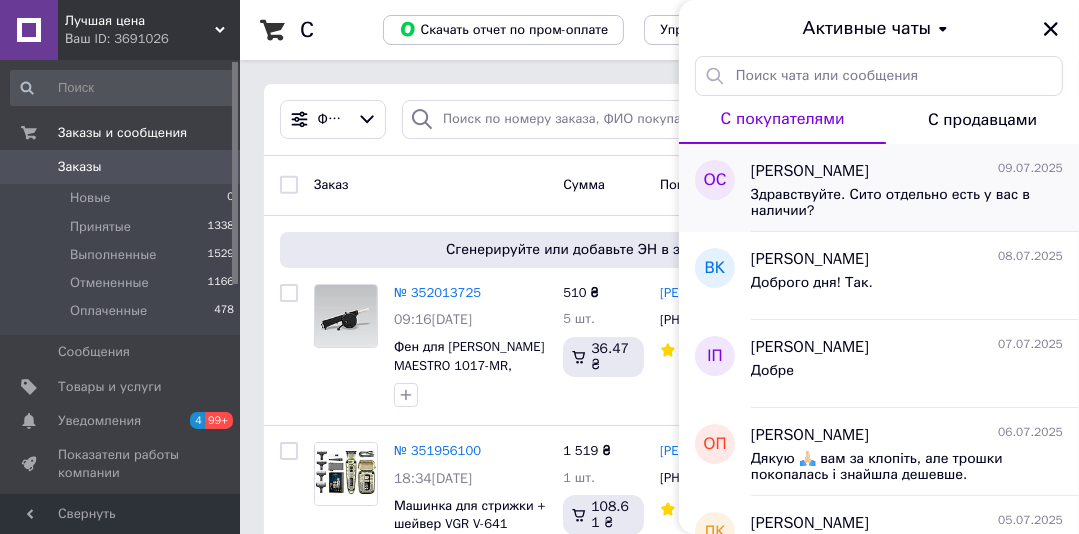 click on "ольга савина" at bounding box center (810, 171) 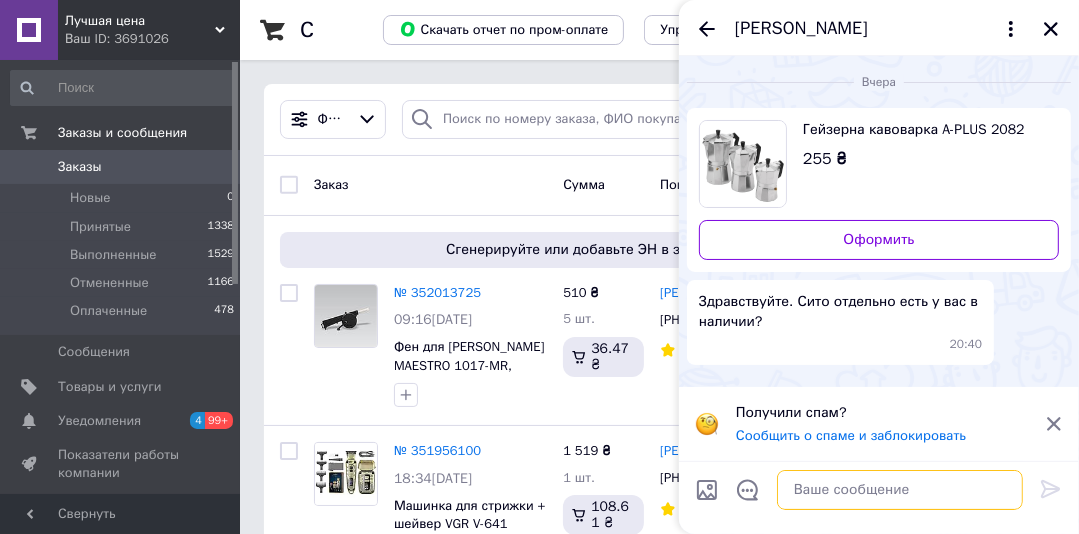 click at bounding box center (900, 490) 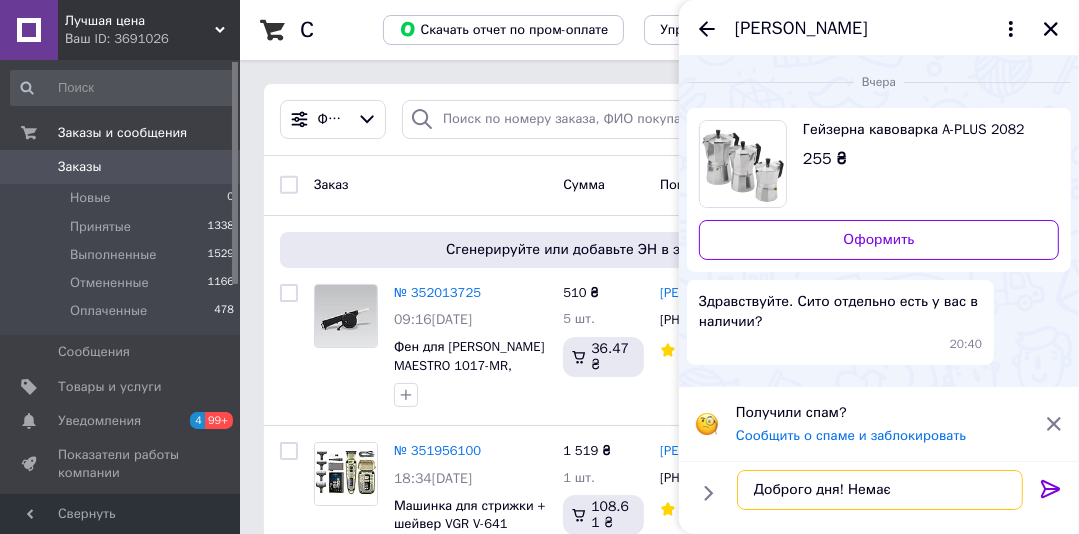 type on "Доброго дня! Немає." 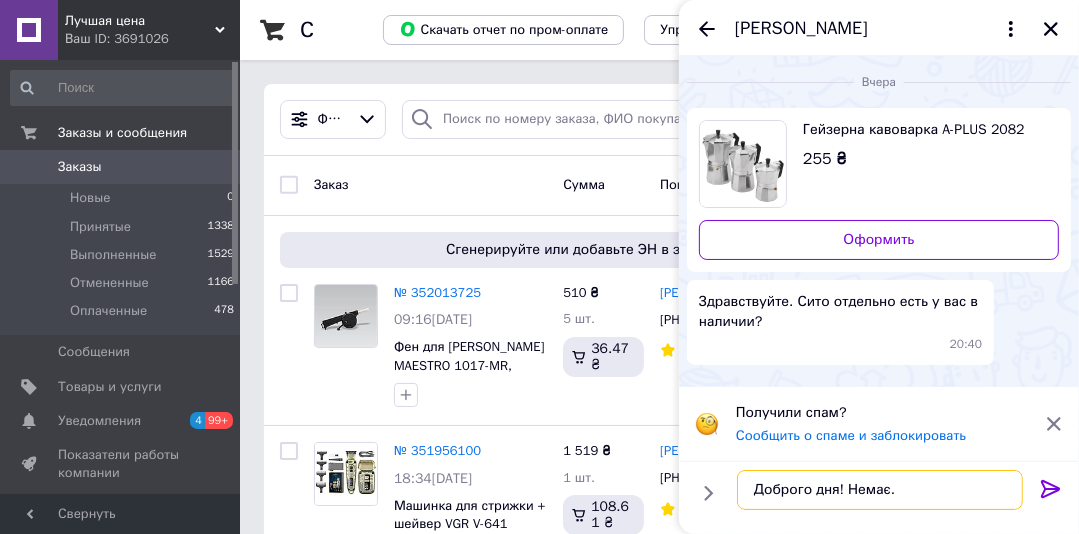 type 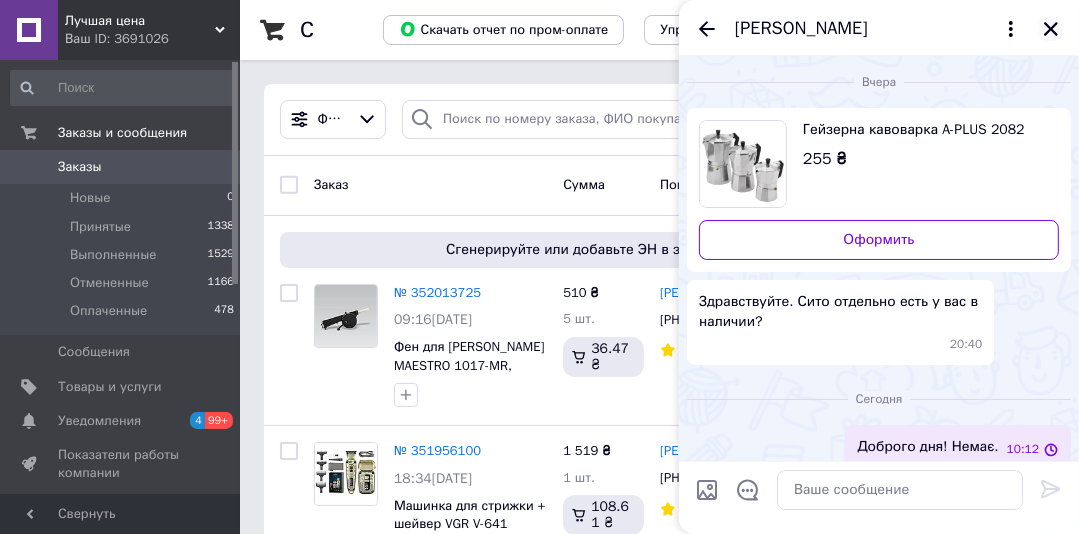click 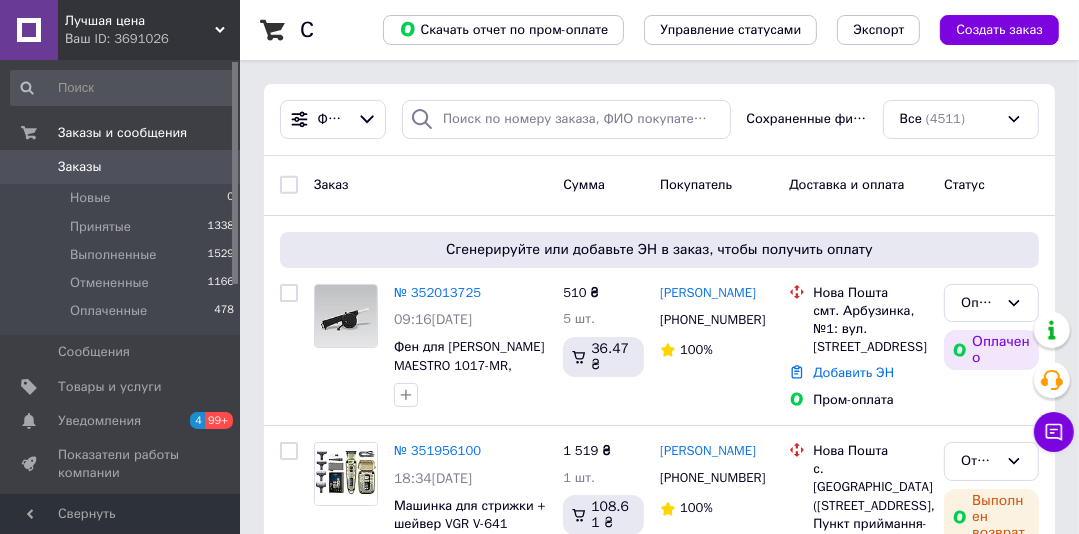 click on "Лучшая цена" at bounding box center [140, 21] 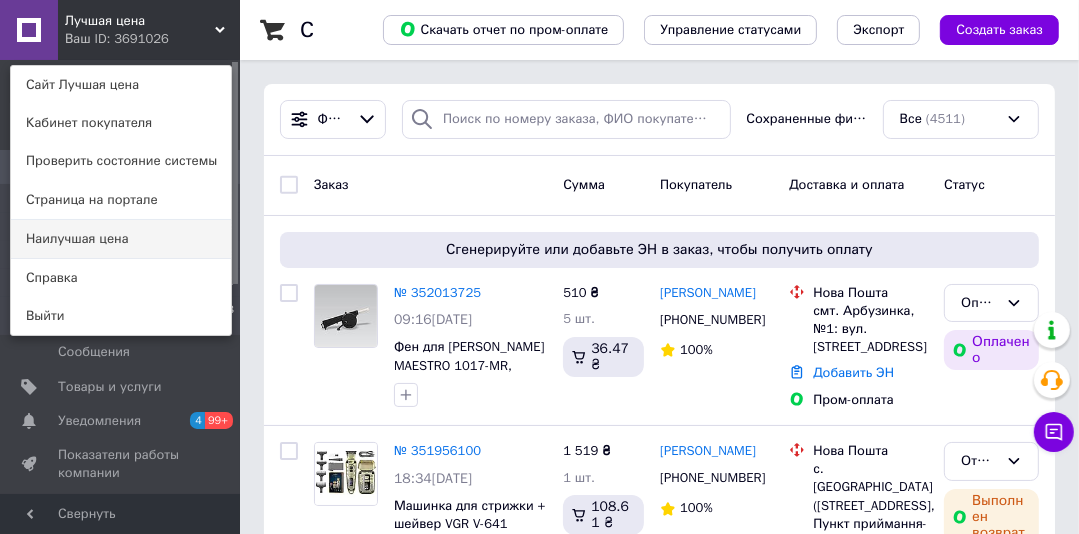 click on "Наилучшая цена" at bounding box center [121, 239] 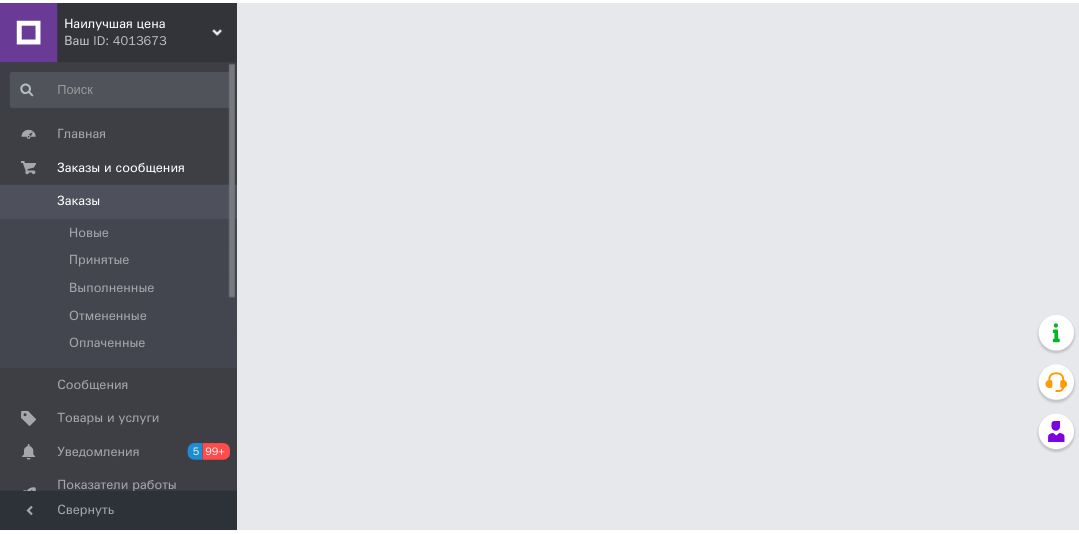 scroll, scrollTop: 0, scrollLeft: 0, axis: both 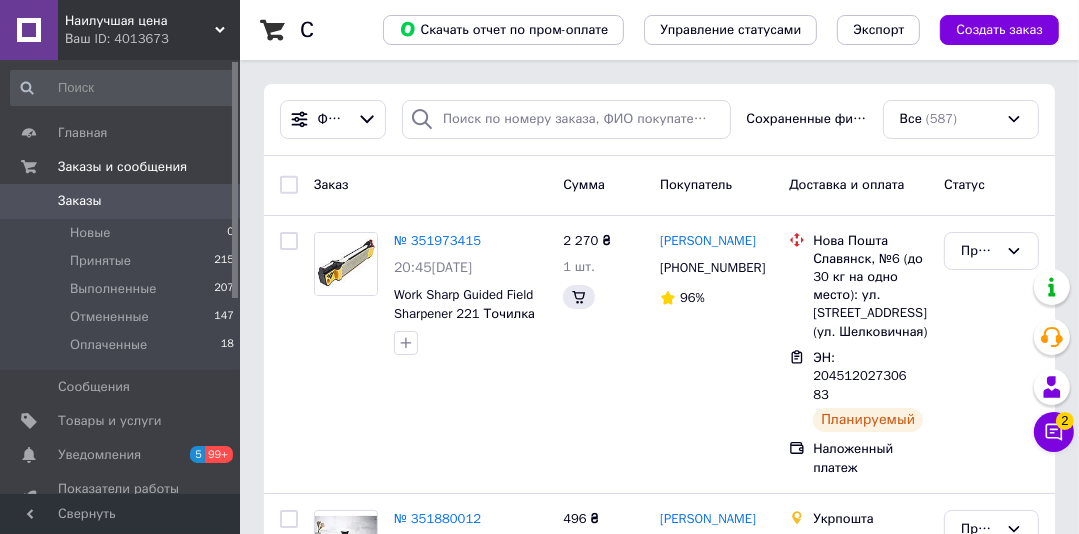 click 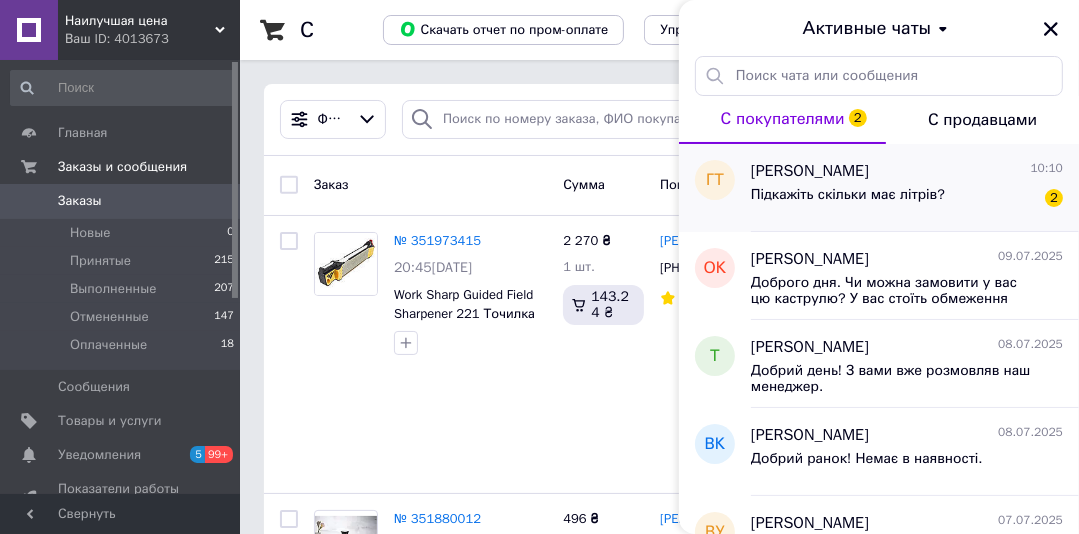 click on "Ганна Ткачук" at bounding box center [810, 171] 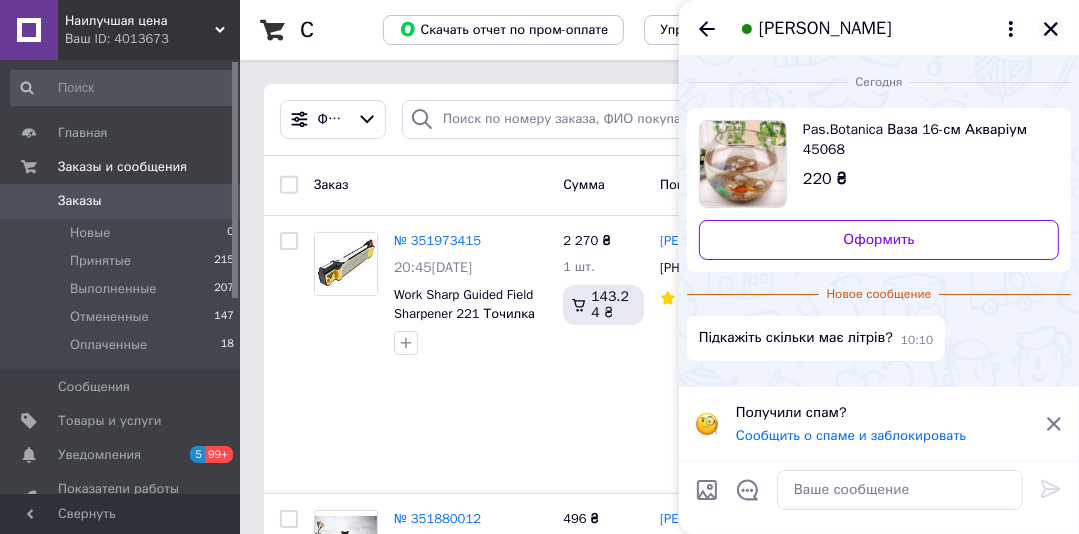 click 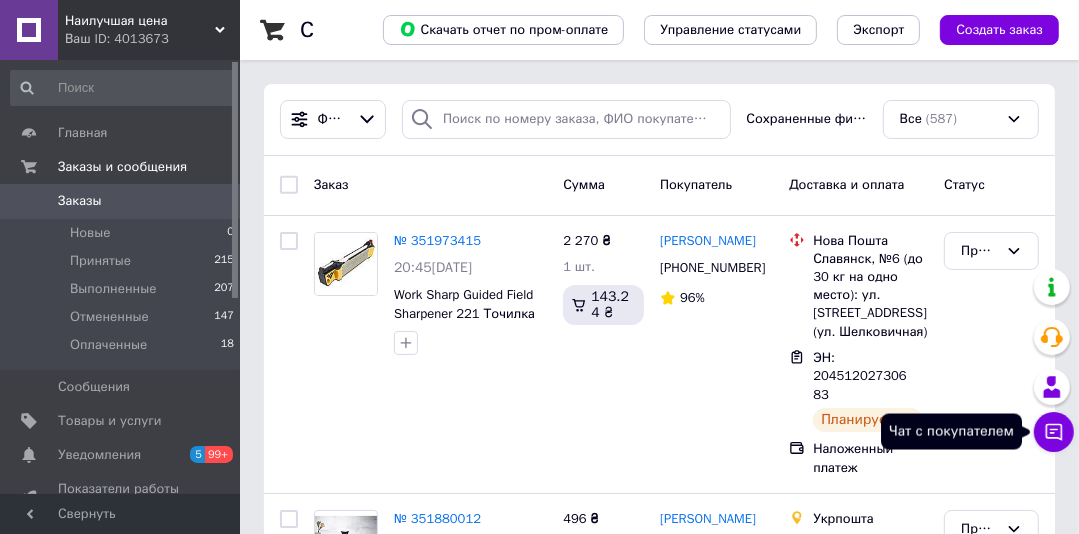 click on "Чат с покупателем" at bounding box center (1054, 432) 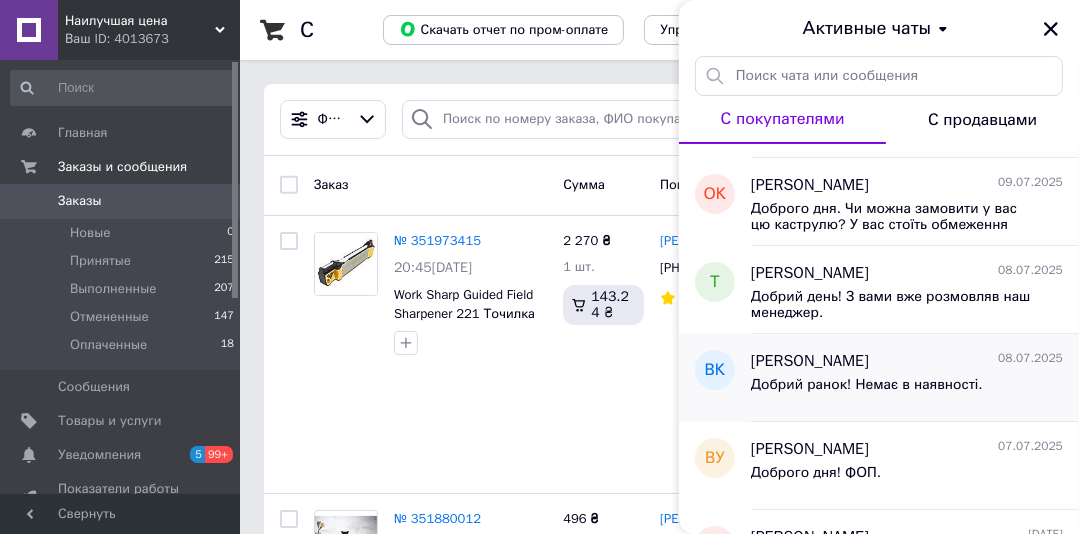 scroll, scrollTop: 0, scrollLeft: 0, axis: both 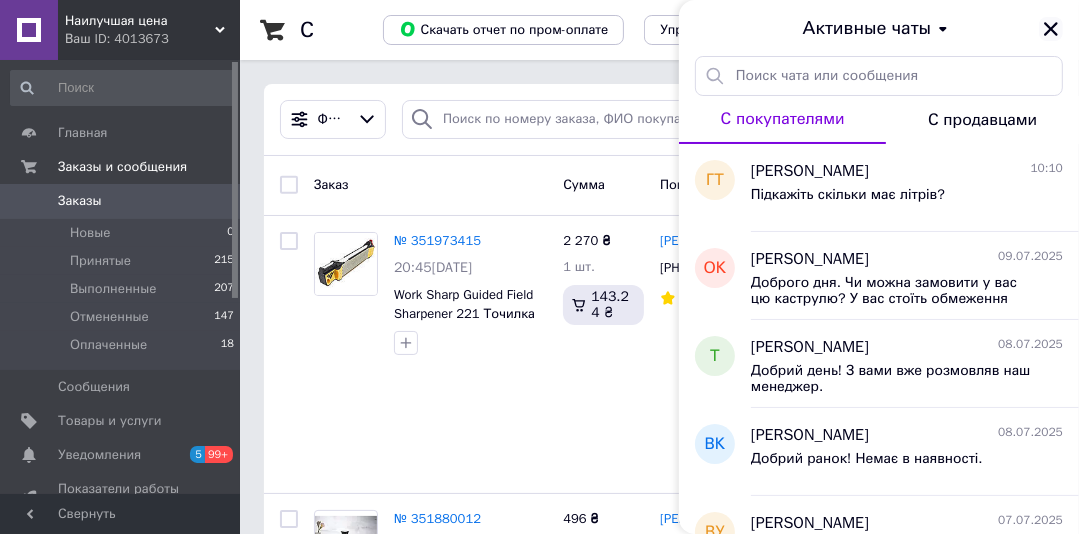 click 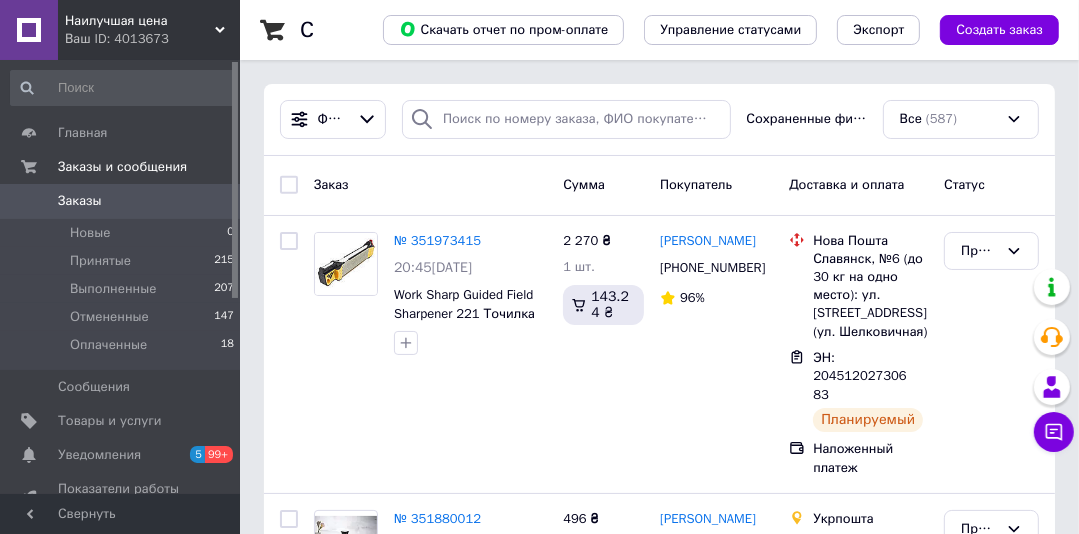click on "Ваш ID: 4013673" at bounding box center [152, 39] 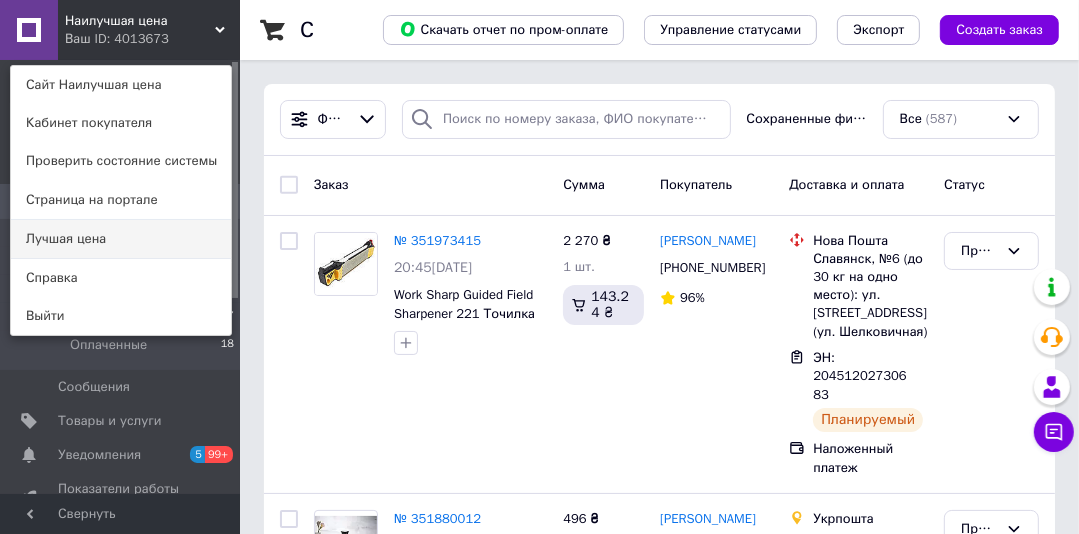 click on "Лучшая цена" at bounding box center [121, 239] 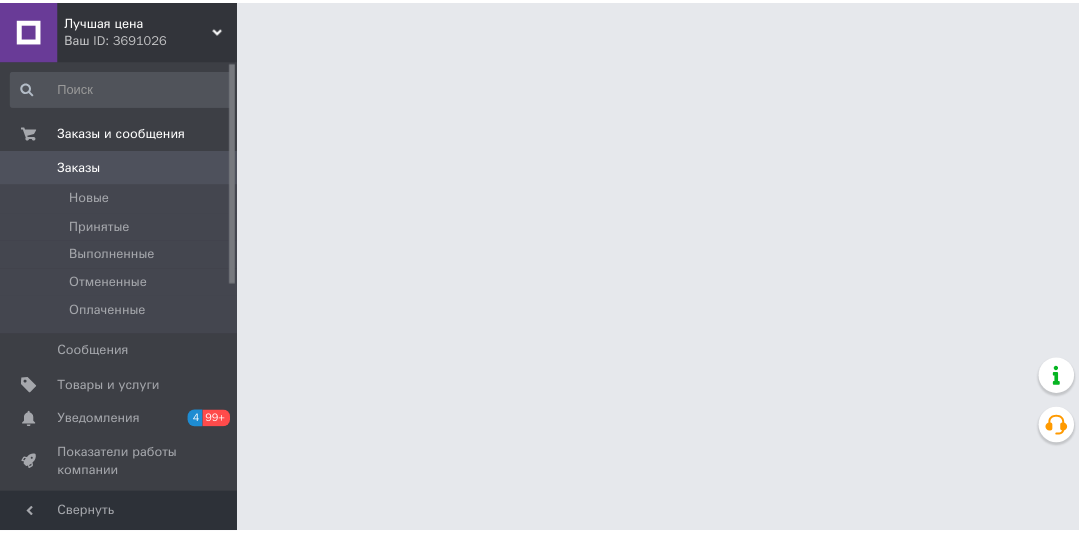 scroll, scrollTop: 0, scrollLeft: 0, axis: both 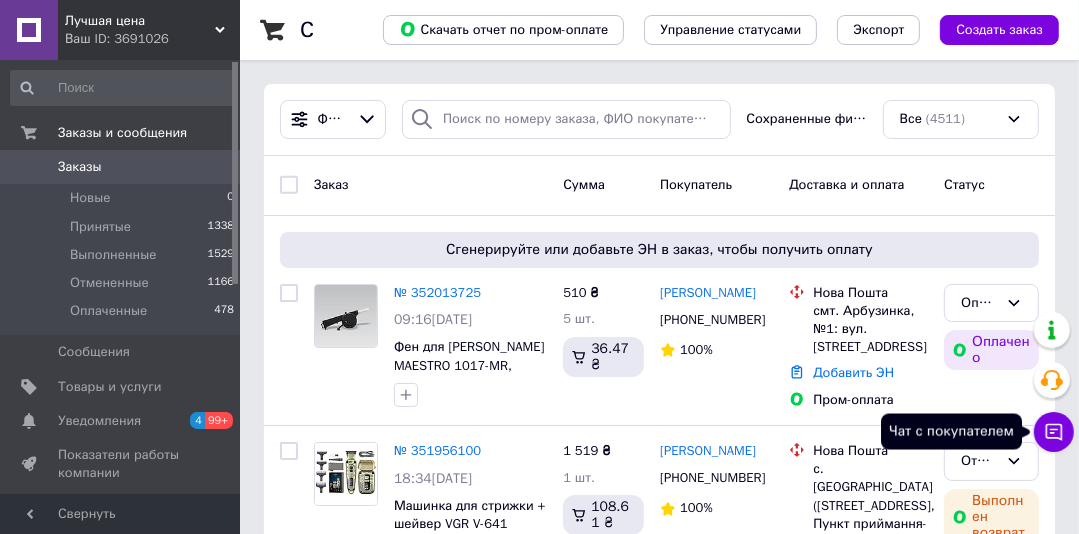click 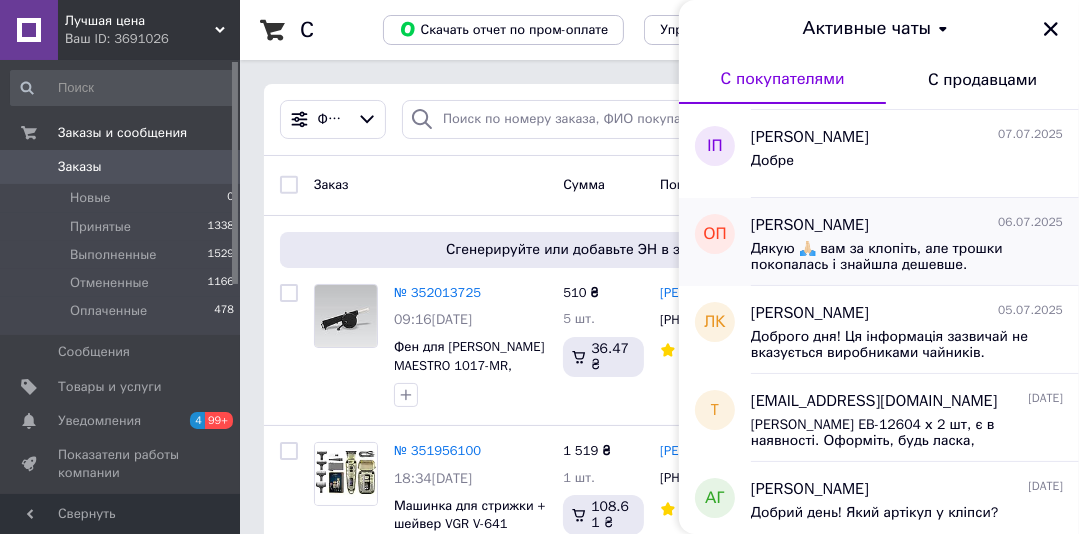 scroll, scrollTop: 320, scrollLeft: 0, axis: vertical 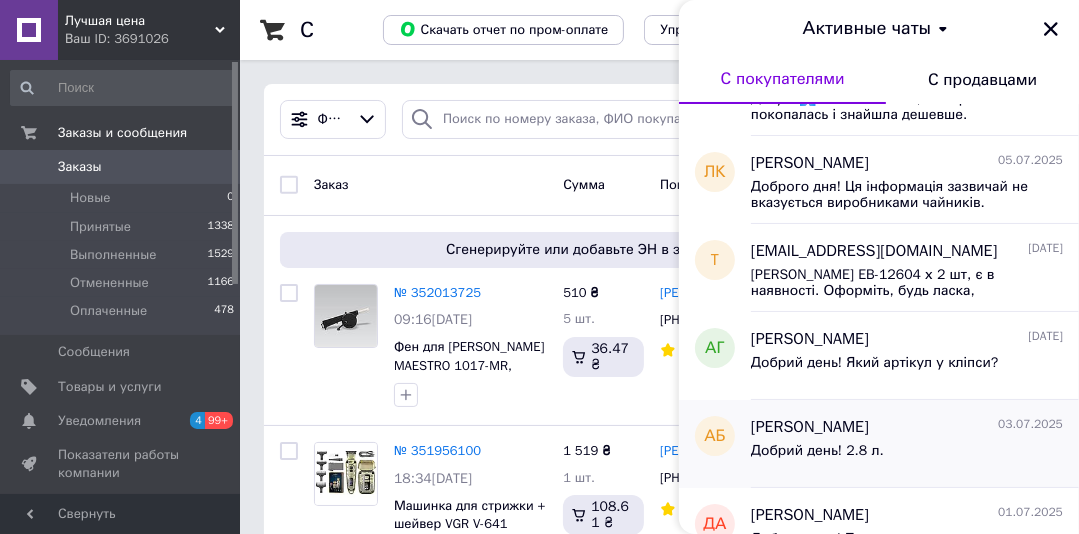 click on "Алла Белоногова" at bounding box center (810, 427) 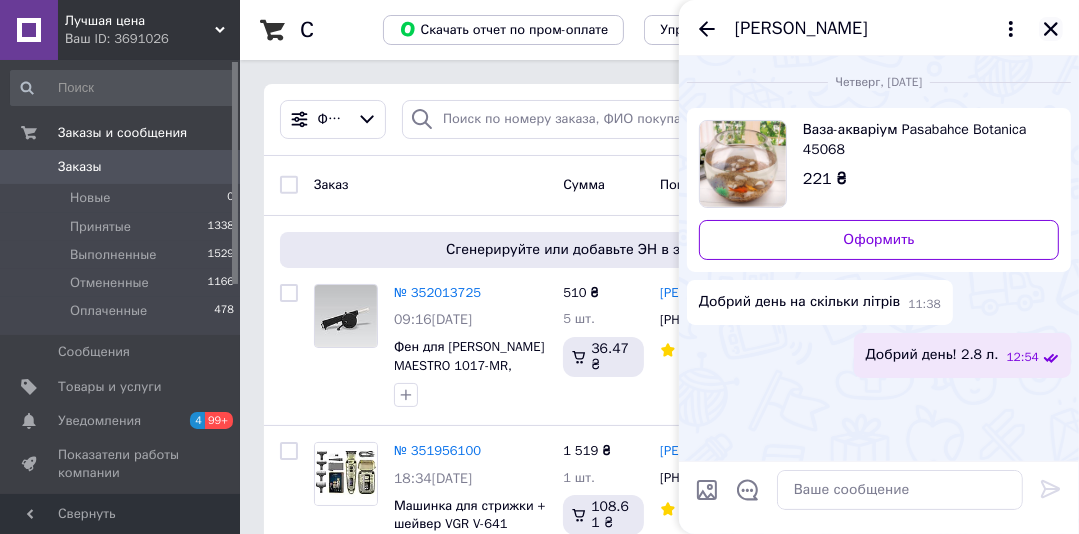click 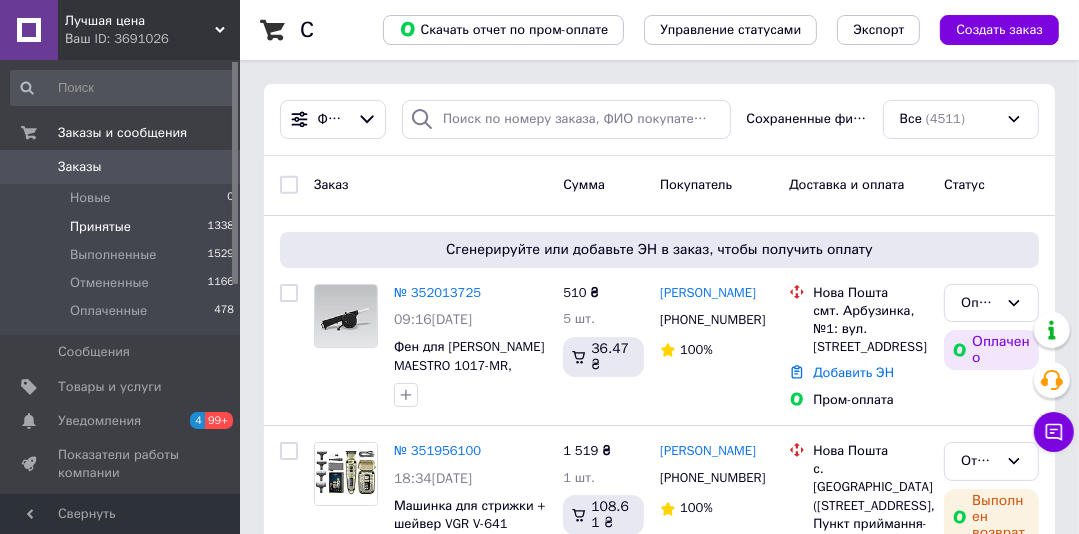 click on "Принятые" at bounding box center (100, 227) 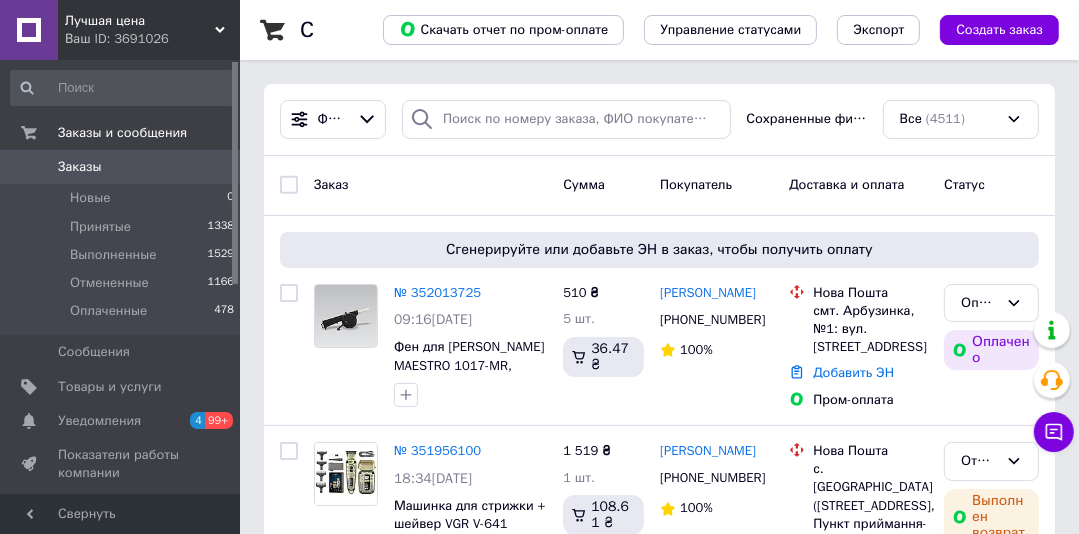 click on "Заказы 0" at bounding box center [123, 167] 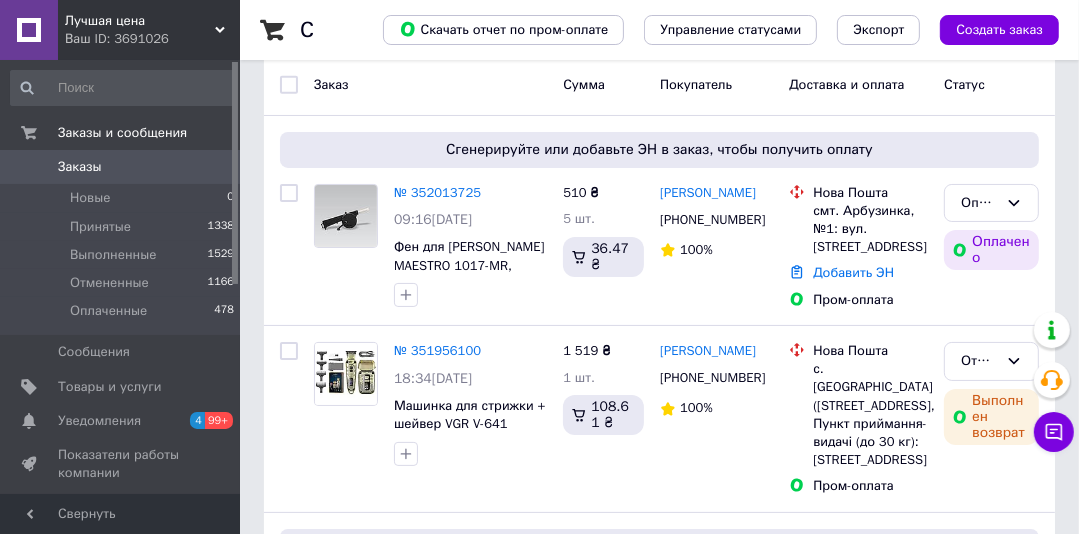 scroll, scrollTop: 162, scrollLeft: 0, axis: vertical 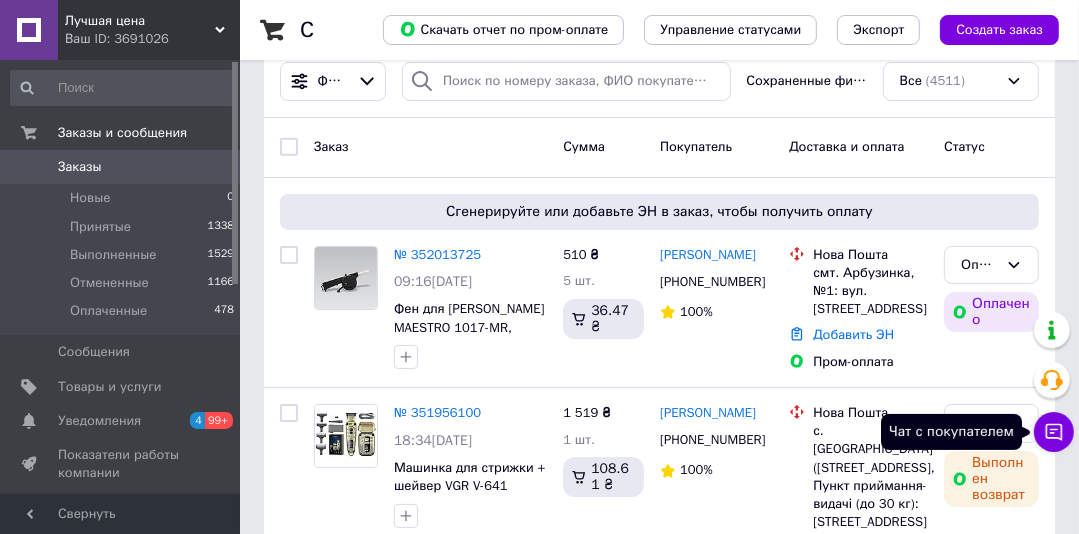 click 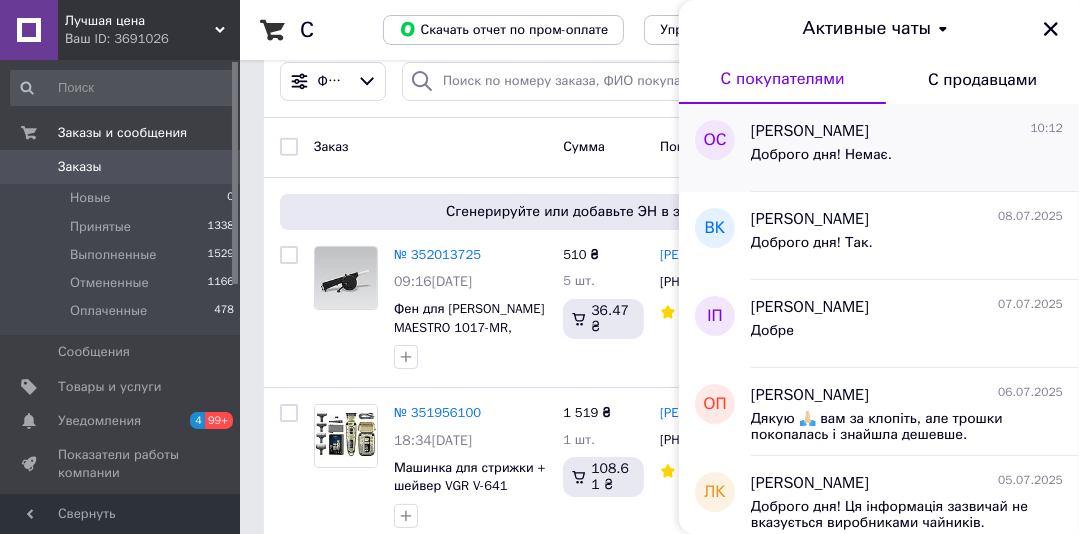 click on "ольга савина" at bounding box center (810, 131) 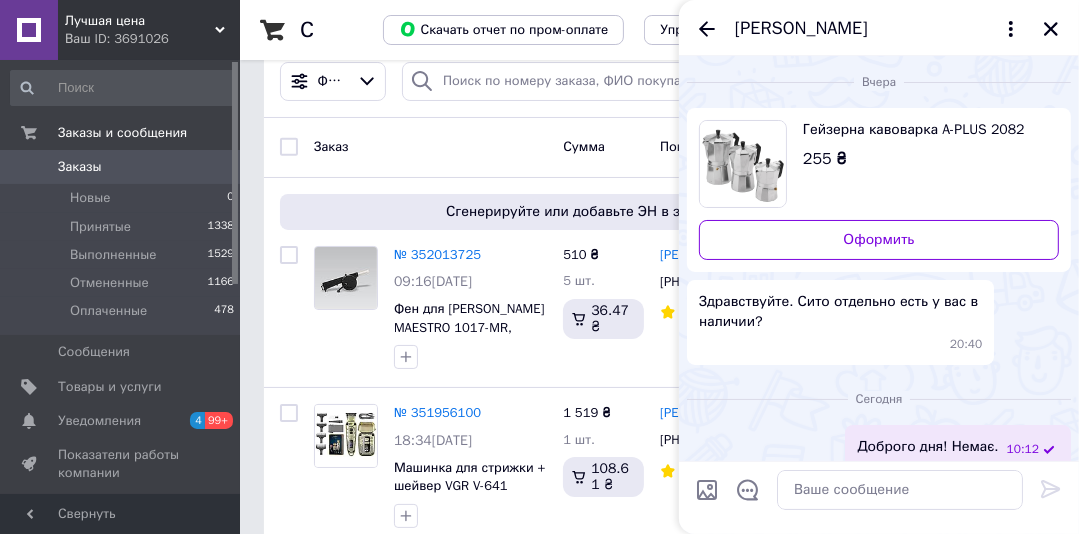 scroll, scrollTop: 17, scrollLeft: 0, axis: vertical 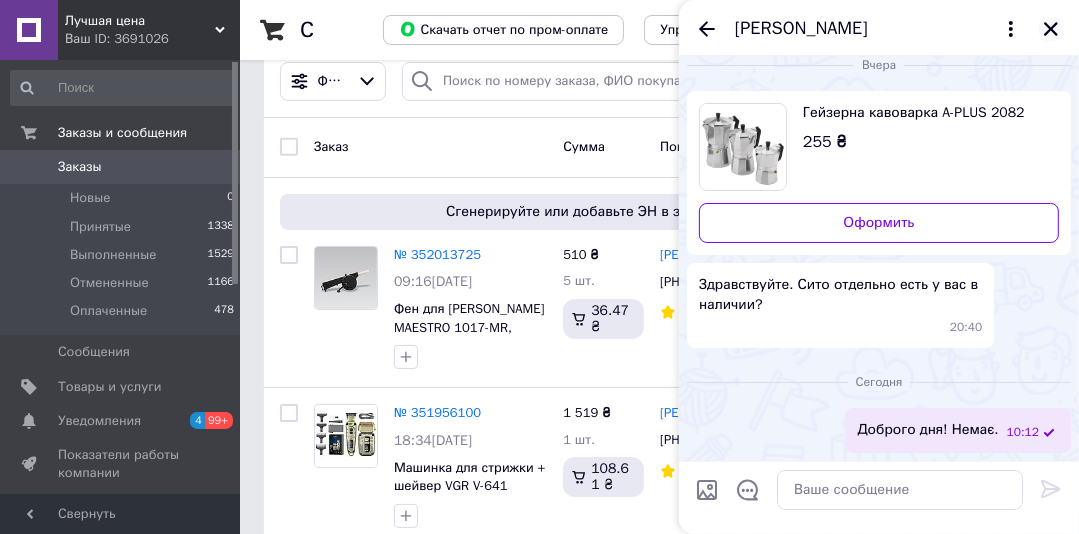 click 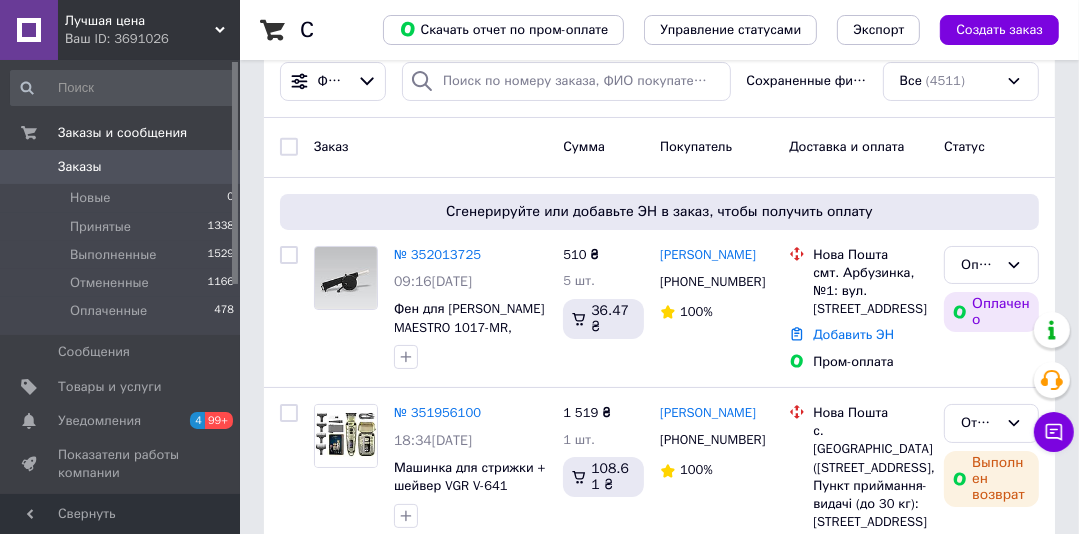 click on "Лучшая цена" at bounding box center (140, 21) 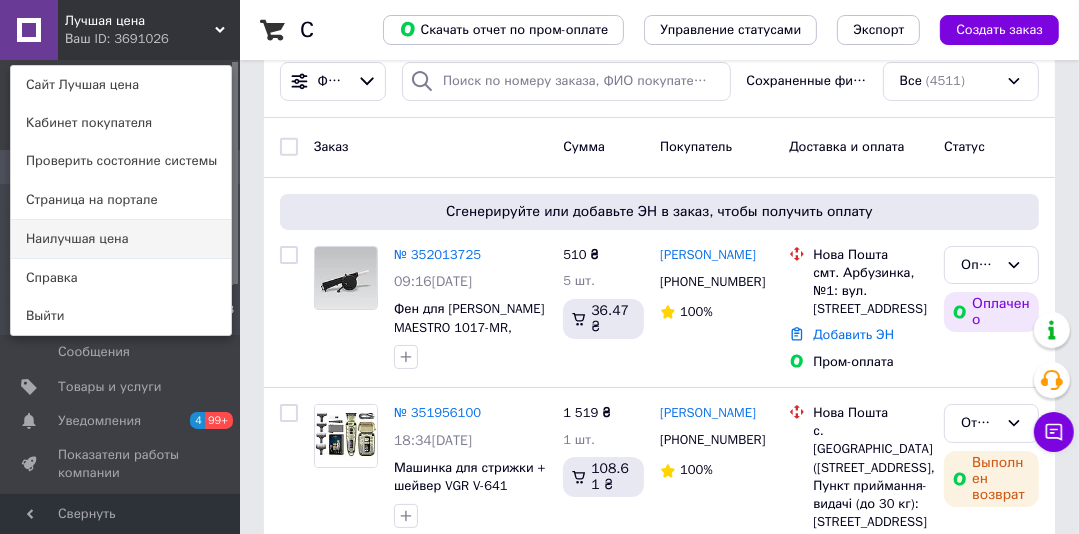 click on "Наилучшая цена" at bounding box center [121, 239] 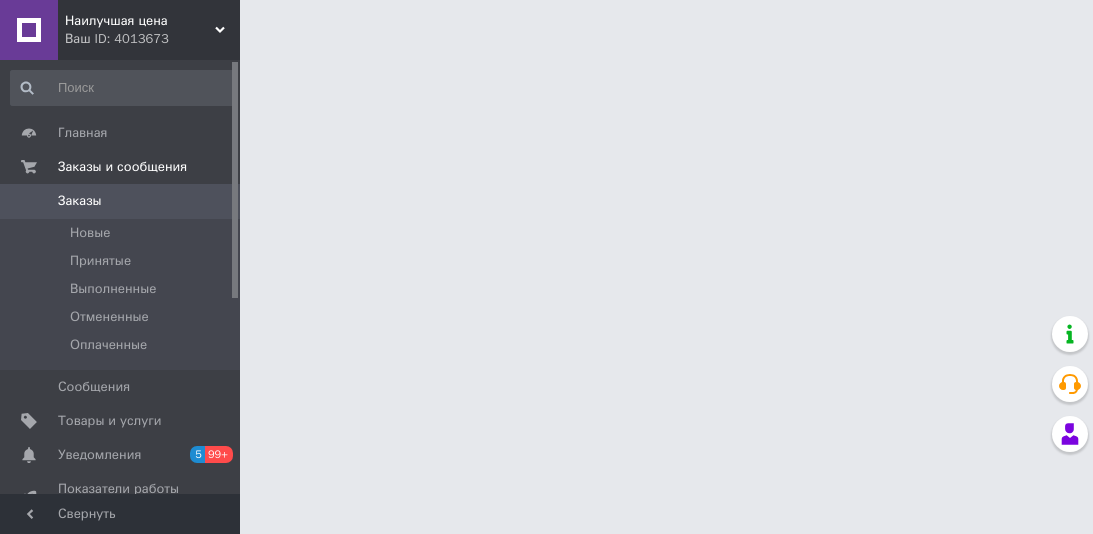 scroll, scrollTop: 0, scrollLeft: 0, axis: both 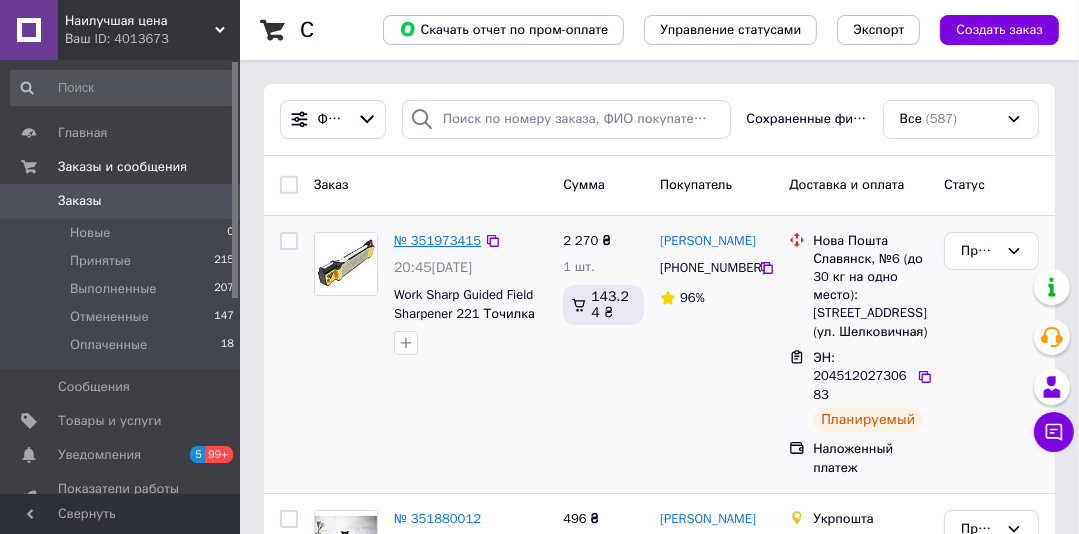 click on "№ 351973415" at bounding box center (437, 240) 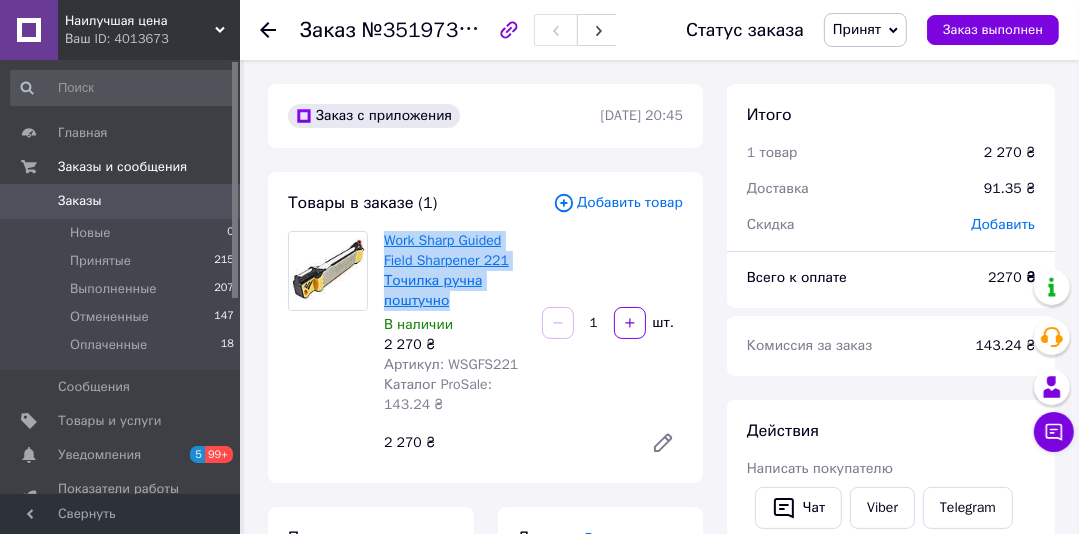 drag, startPoint x: 468, startPoint y: 300, endPoint x: 386, endPoint y: 236, distance: 104.019226 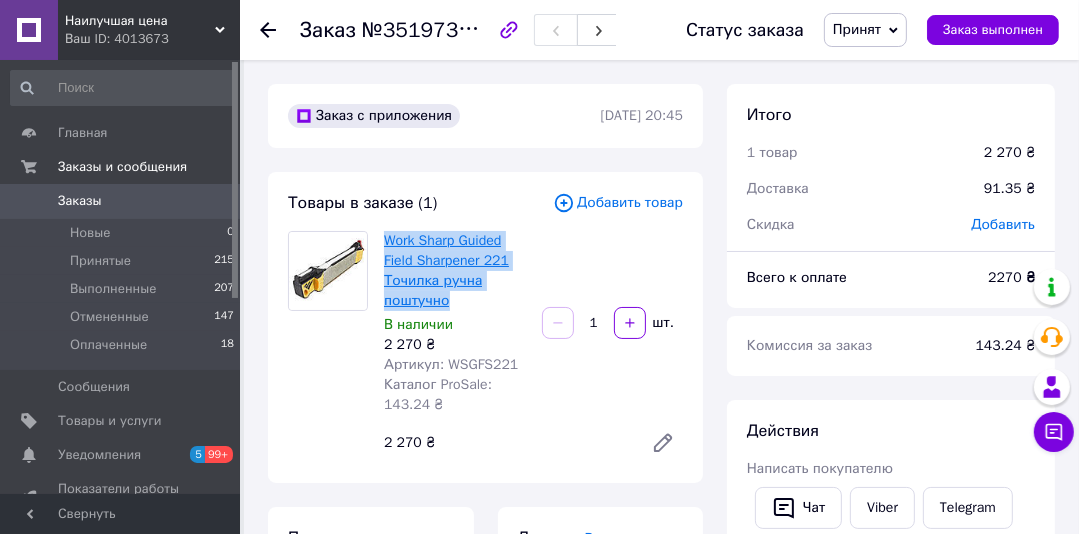 copy on "Work Sharp Guided Field Sharpener 221 Точилка ручна поштучно" 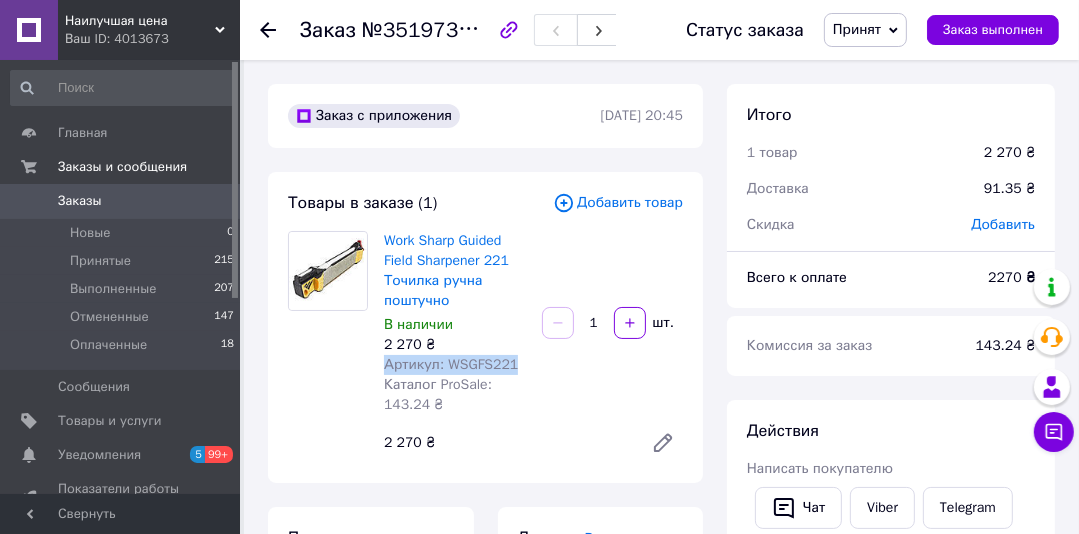 drag, startPoint x: 516, startPoint y: 362, endPoint x: 395, endPoint y: 368, distance: 121.14867 